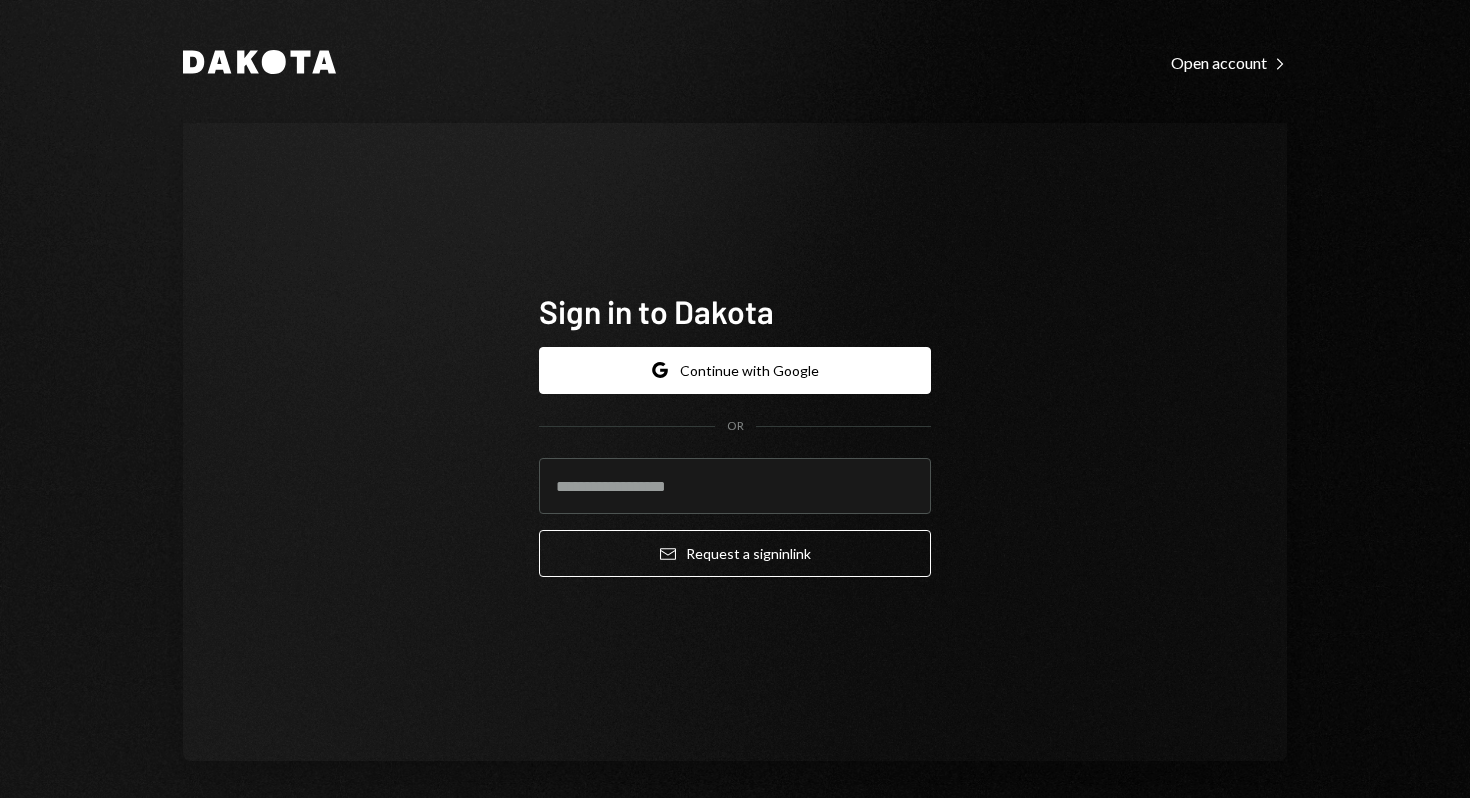 scroll, scrollTop: 0, scrollLeft: 0, axis: both 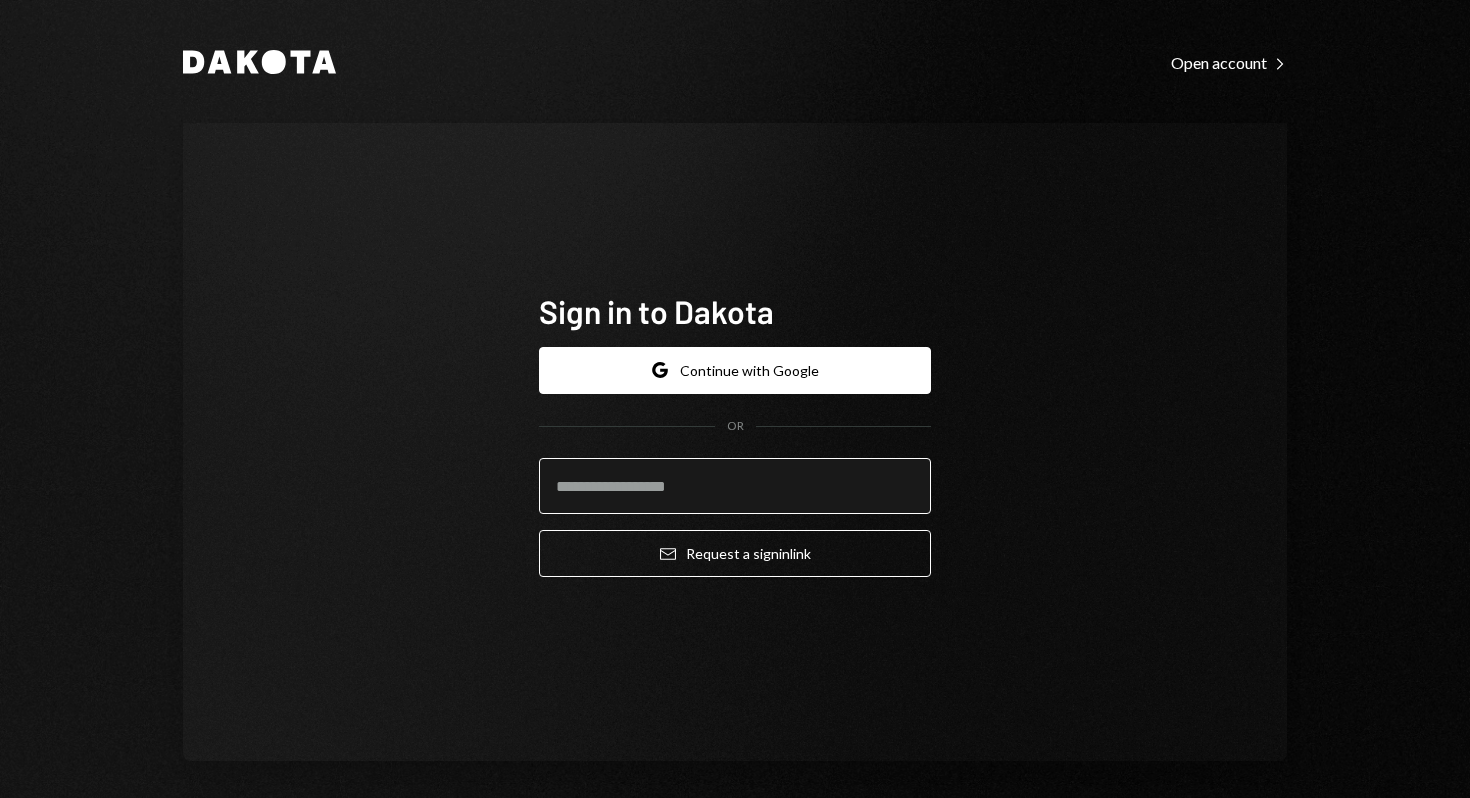 click at bounding box center (735, 486) 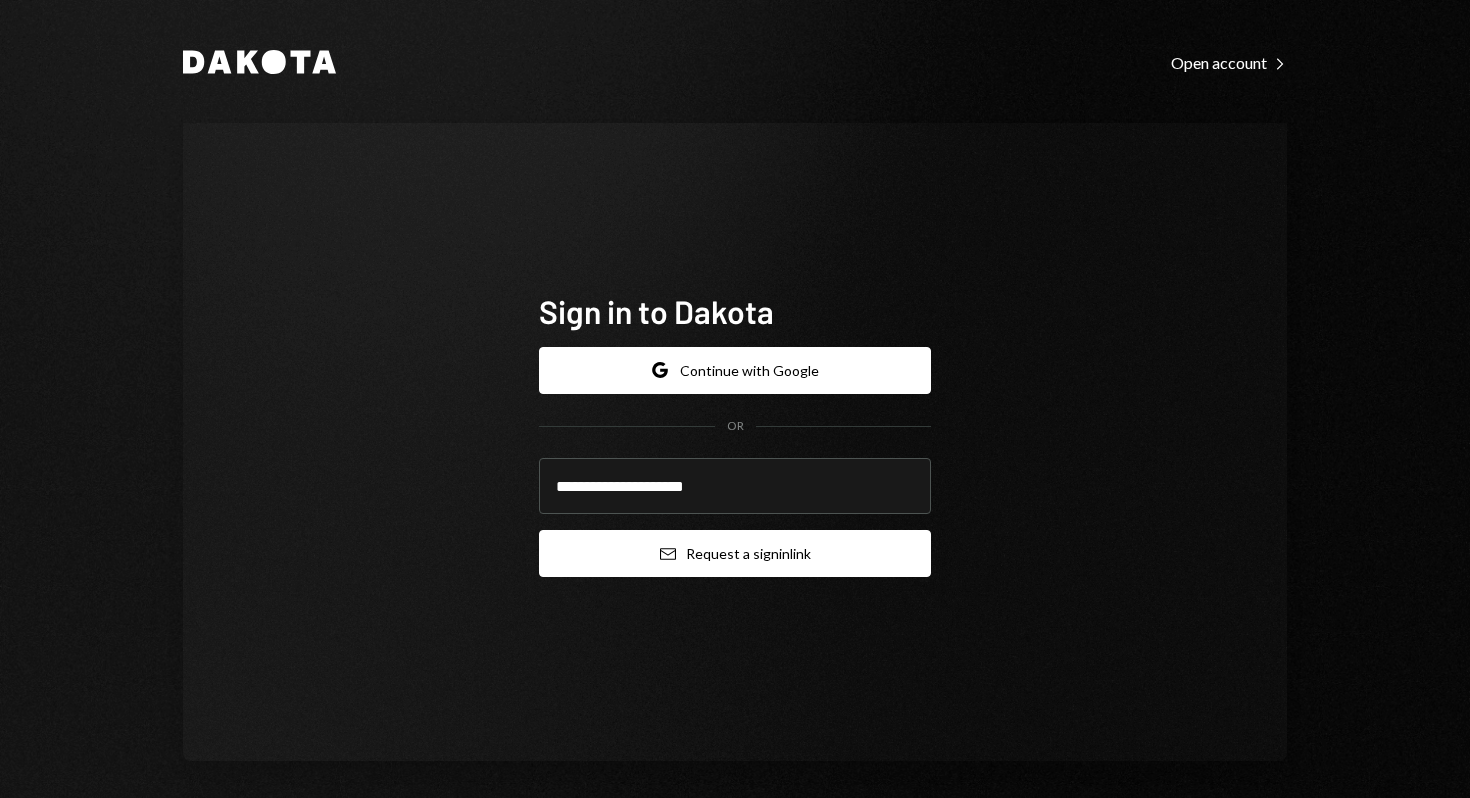 type on "**********" 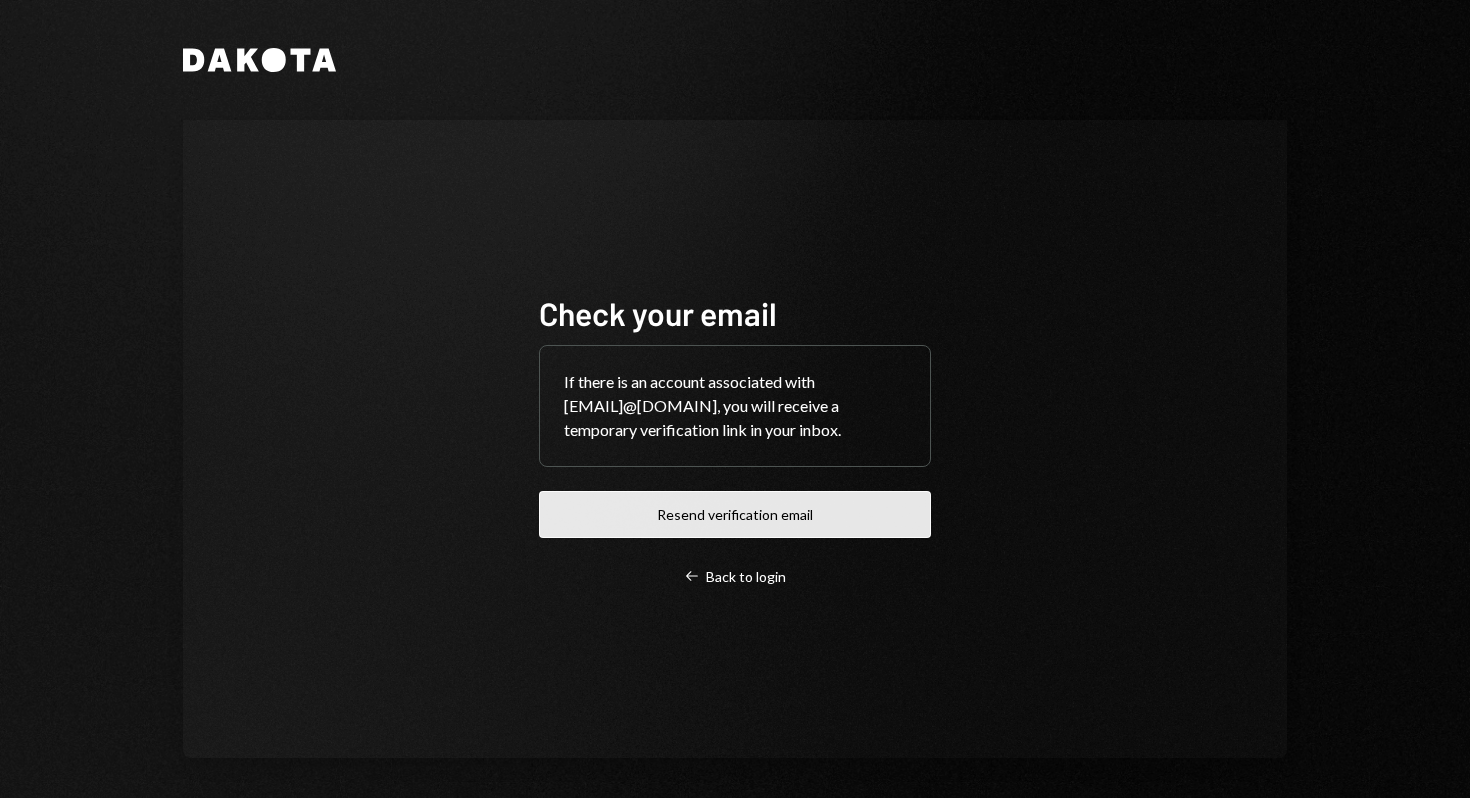 click on "Resend verification email" at bounding box center (735, 514) 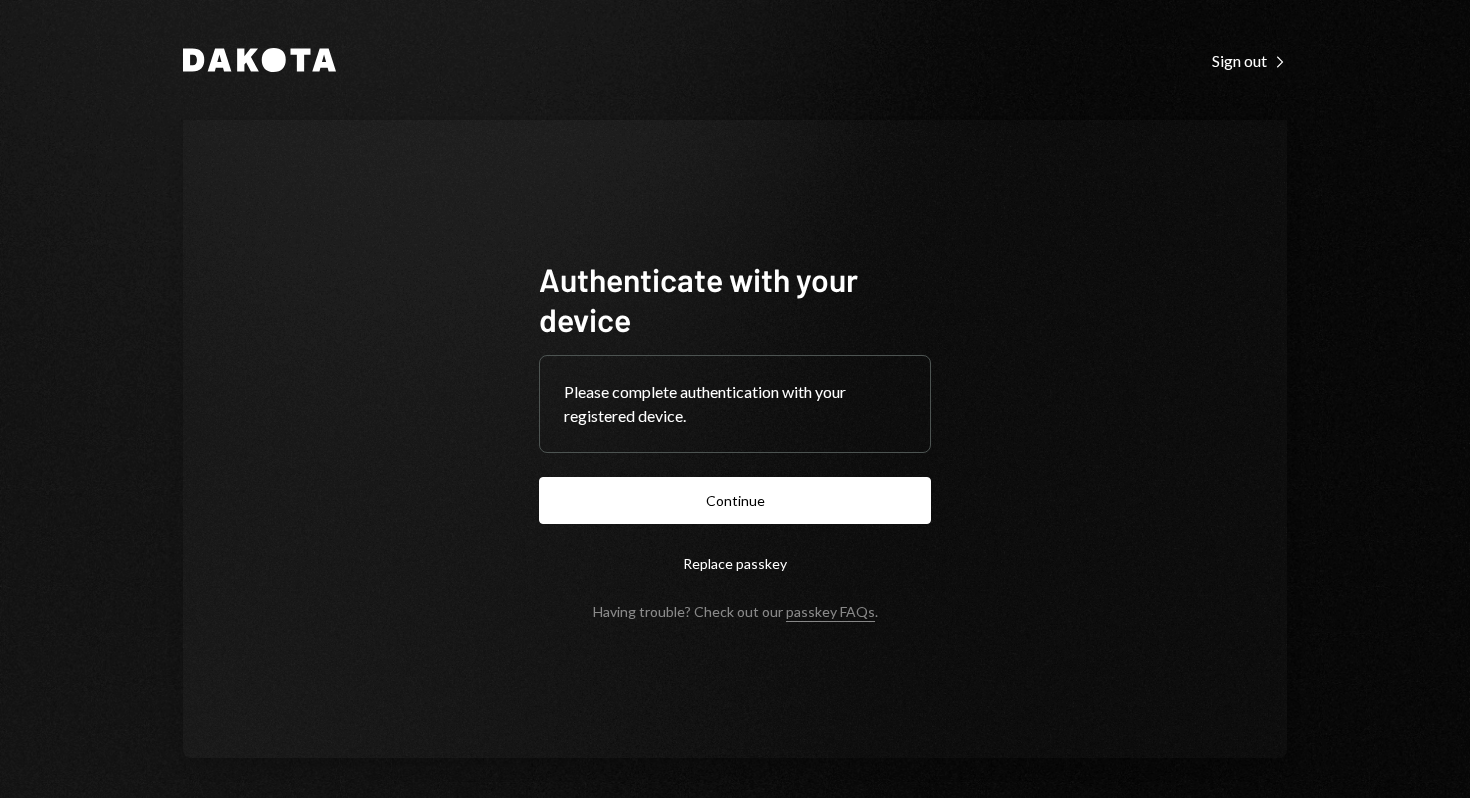 scroll, scrollTop: 0, scrollLeft: 0, axis: both 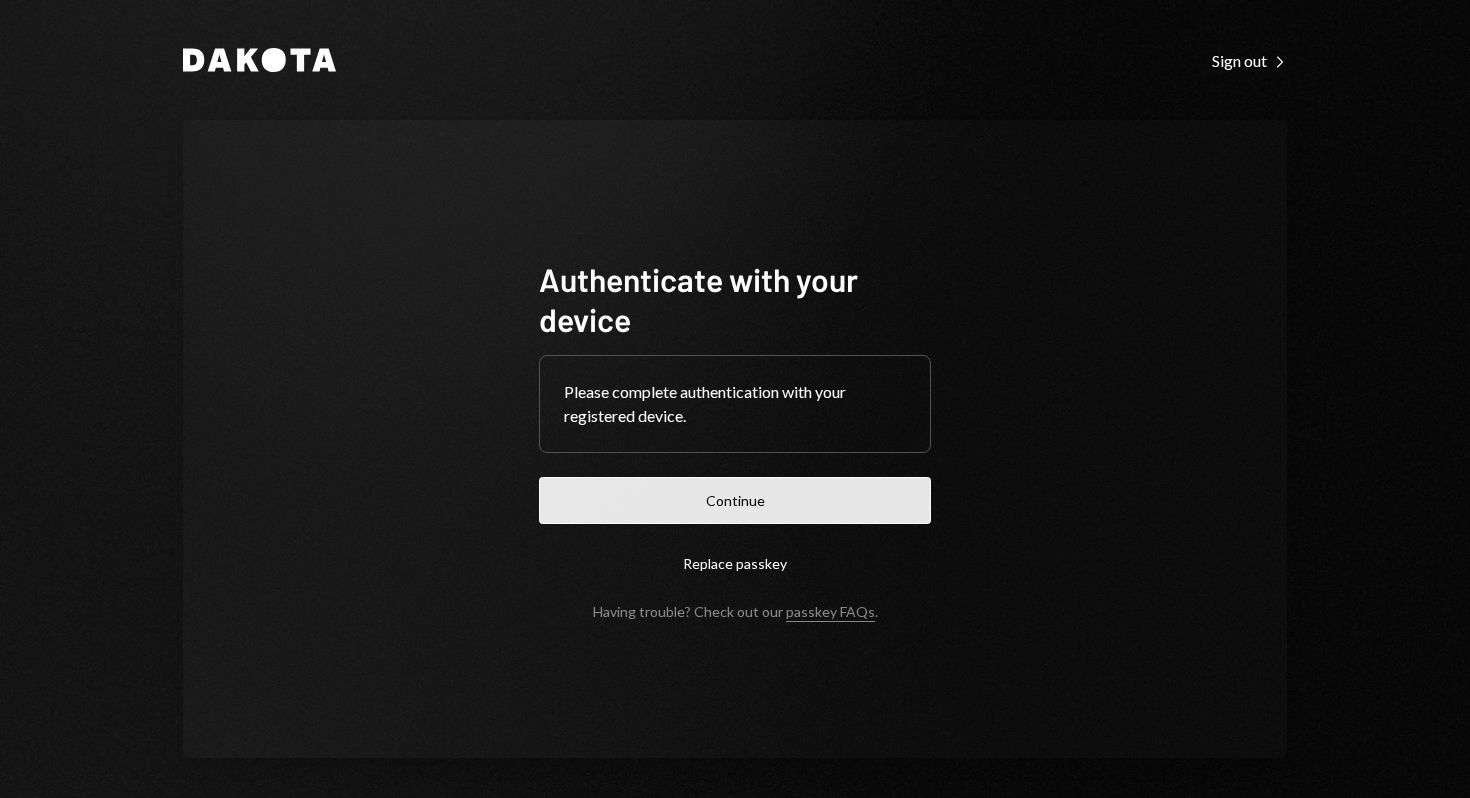 click on "Continue" at bounding box center (735, 500) 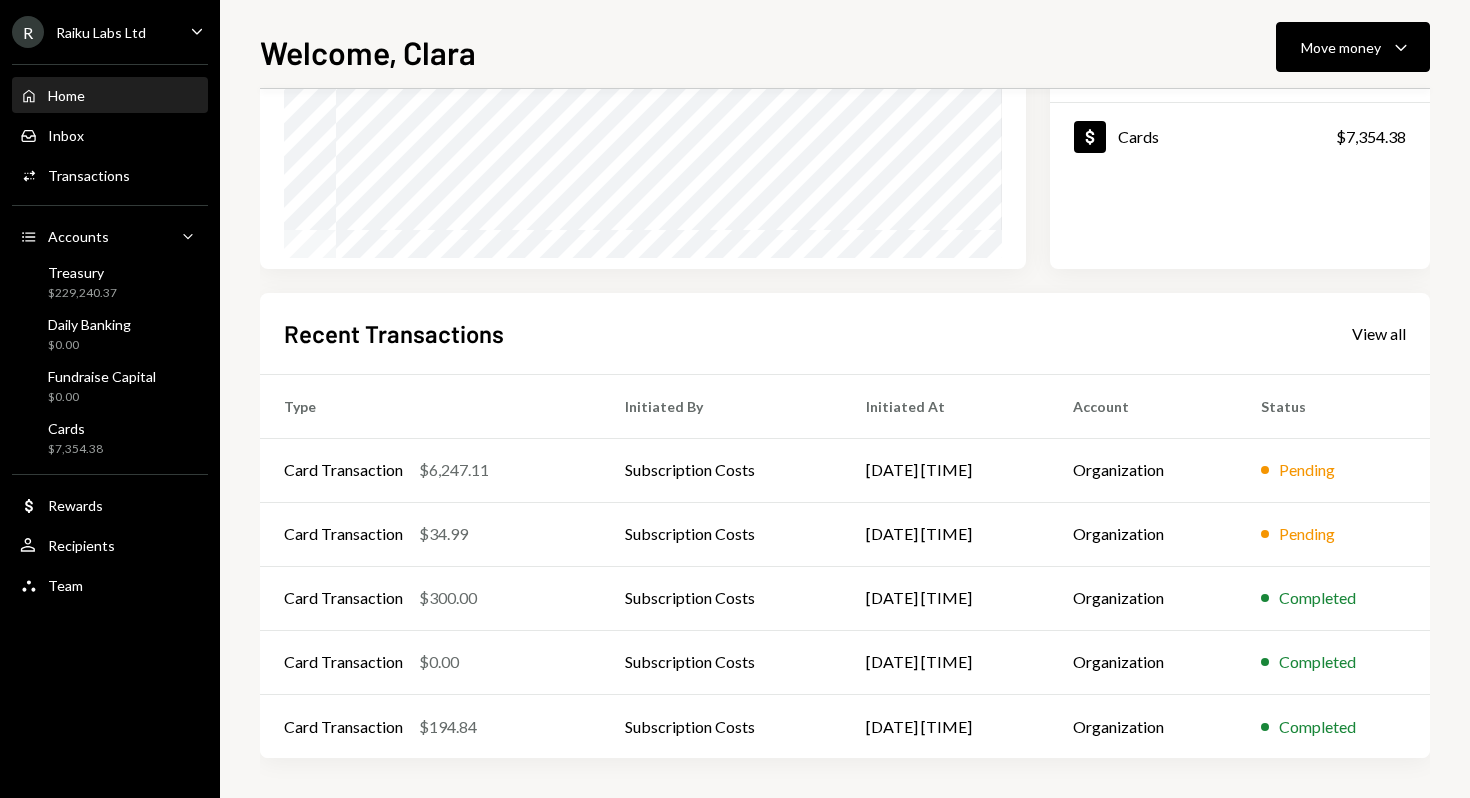 scroll, scrollTop: 0, scrollLeft: 0, axis: both 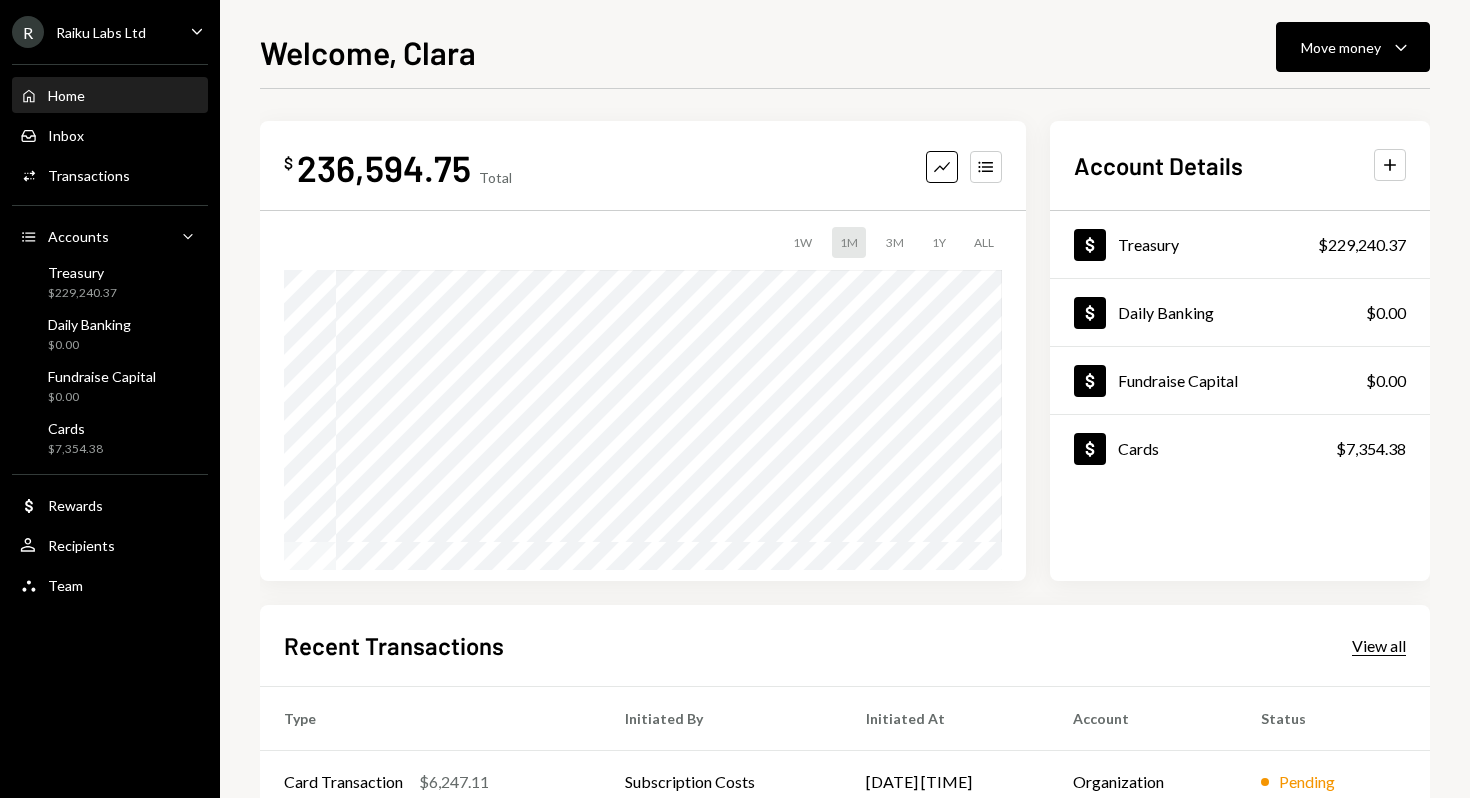 click on "View all" at bounding box center [1379, 646] 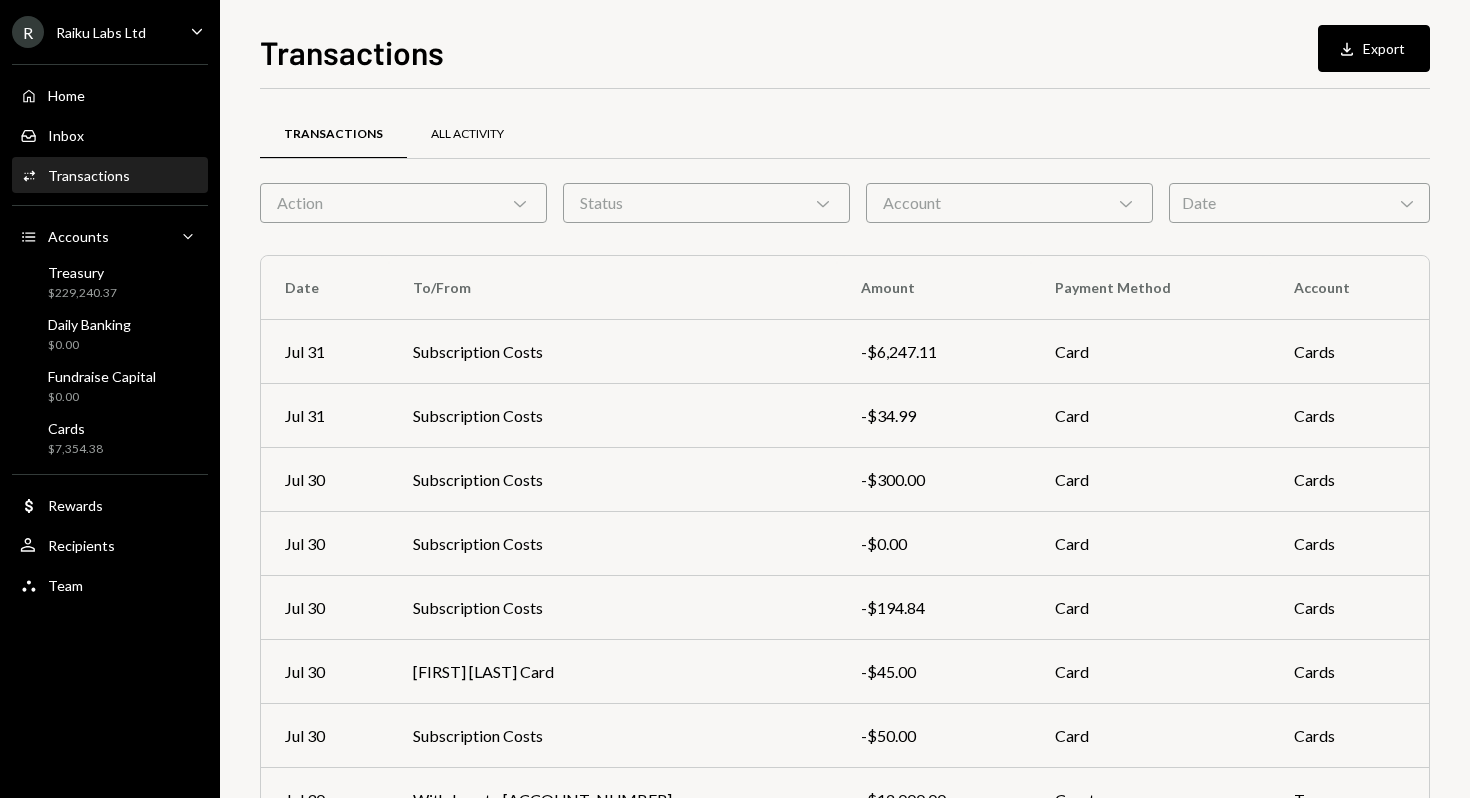 click on "All Activity" at bounding box center [467, 134] 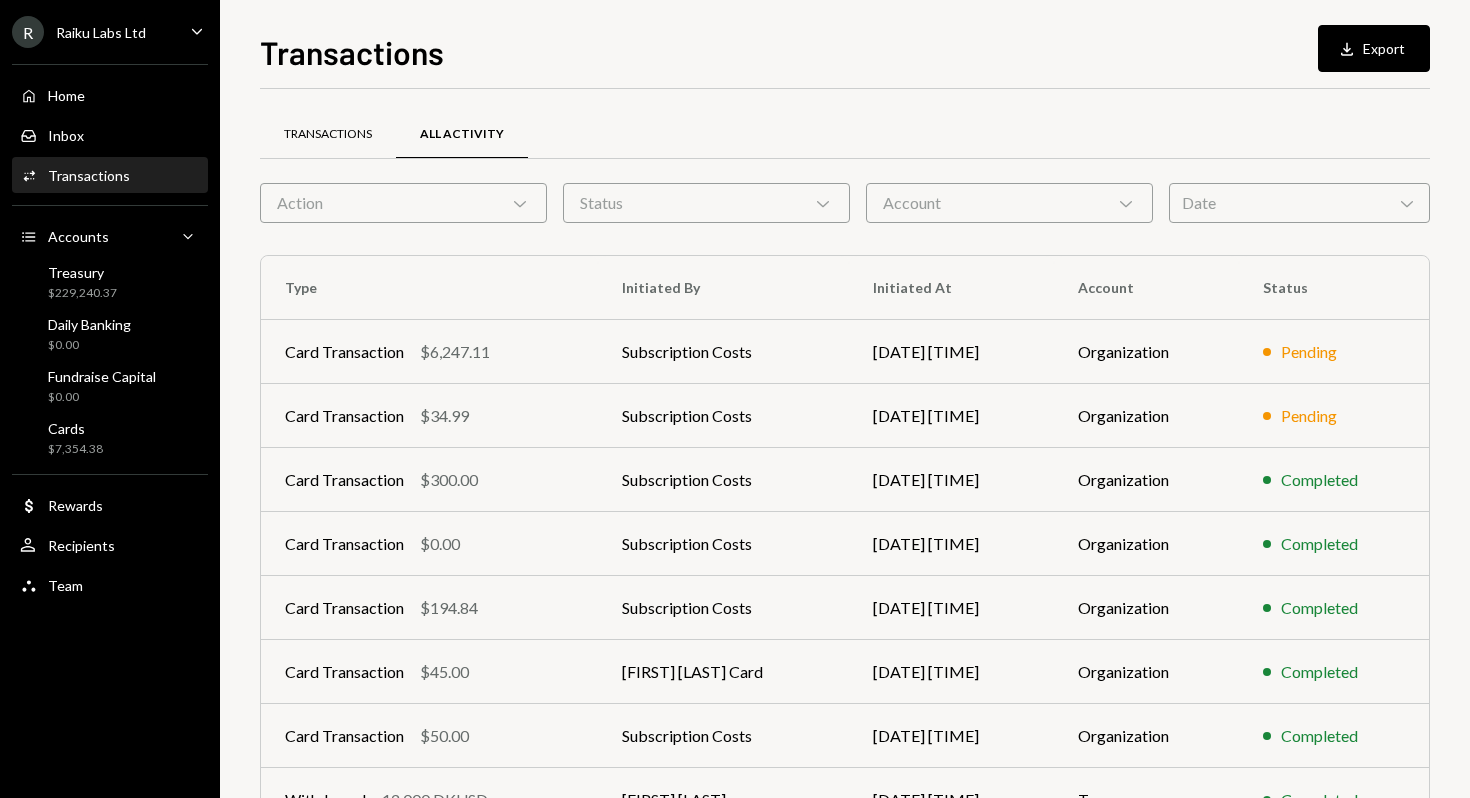click on "Transactions" at bounding box center (328, 134) 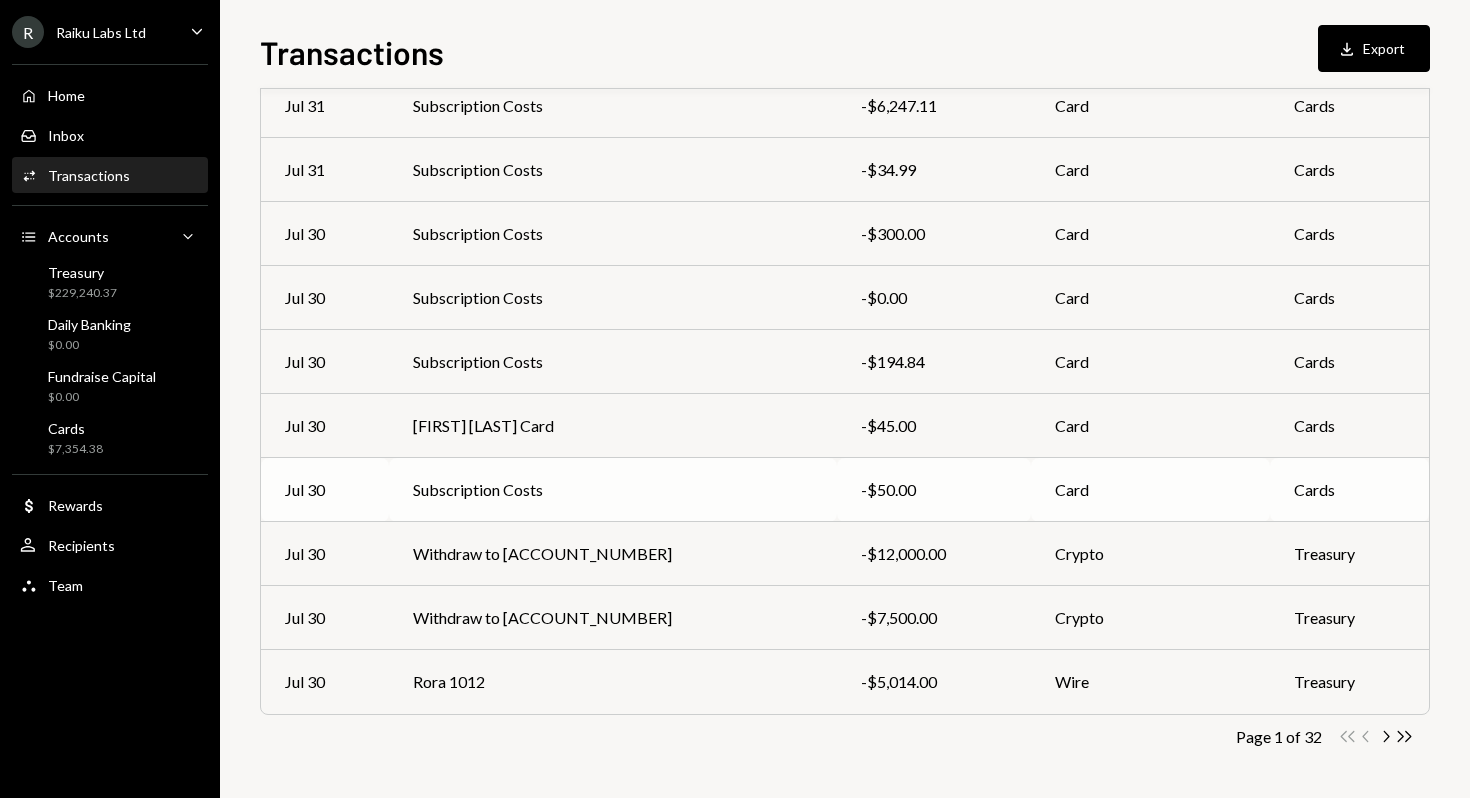 scroll, scrollTop: 0, scrollLeft: 0, axis: both 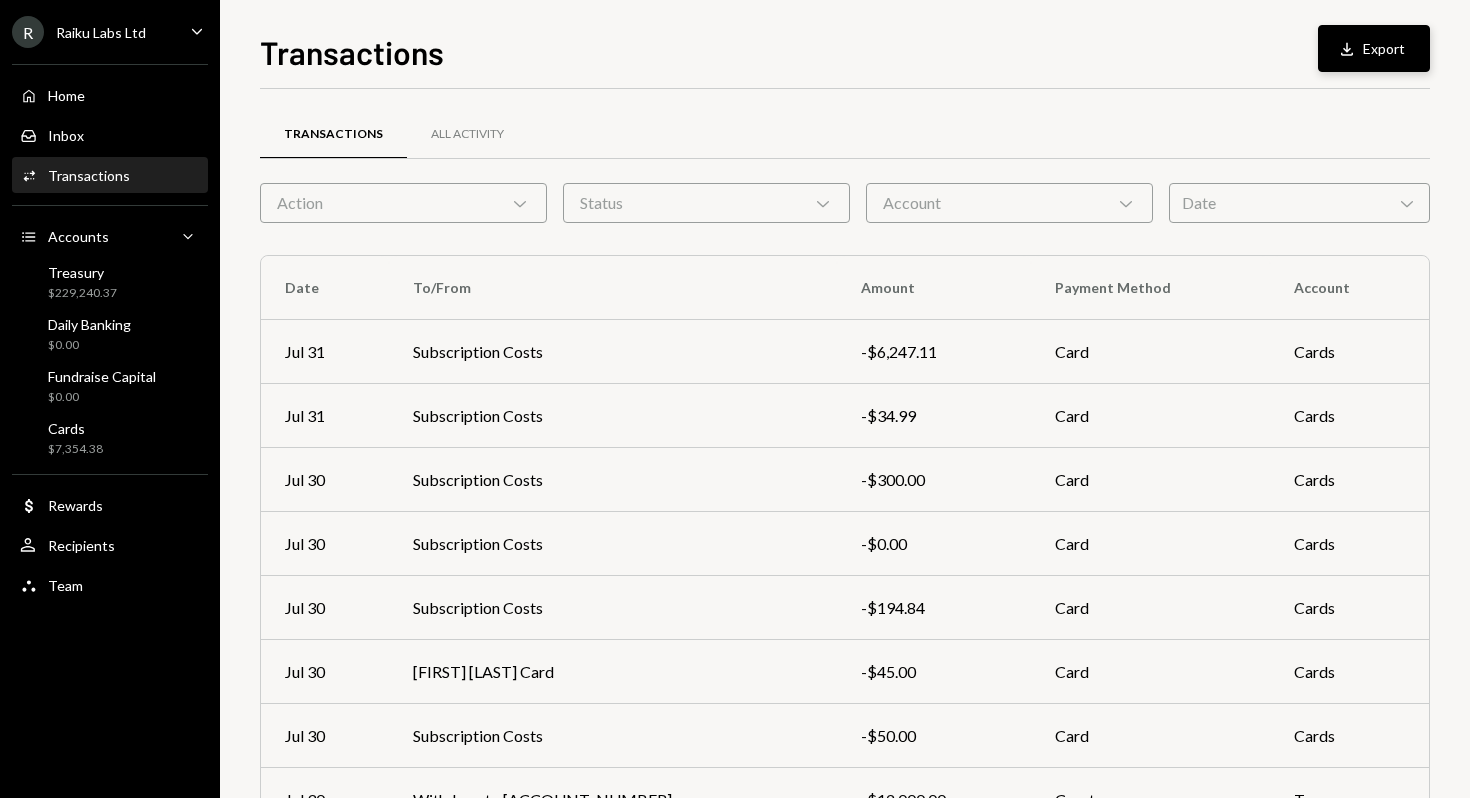 click on "Download Export" at bounding box center (1374, 48) 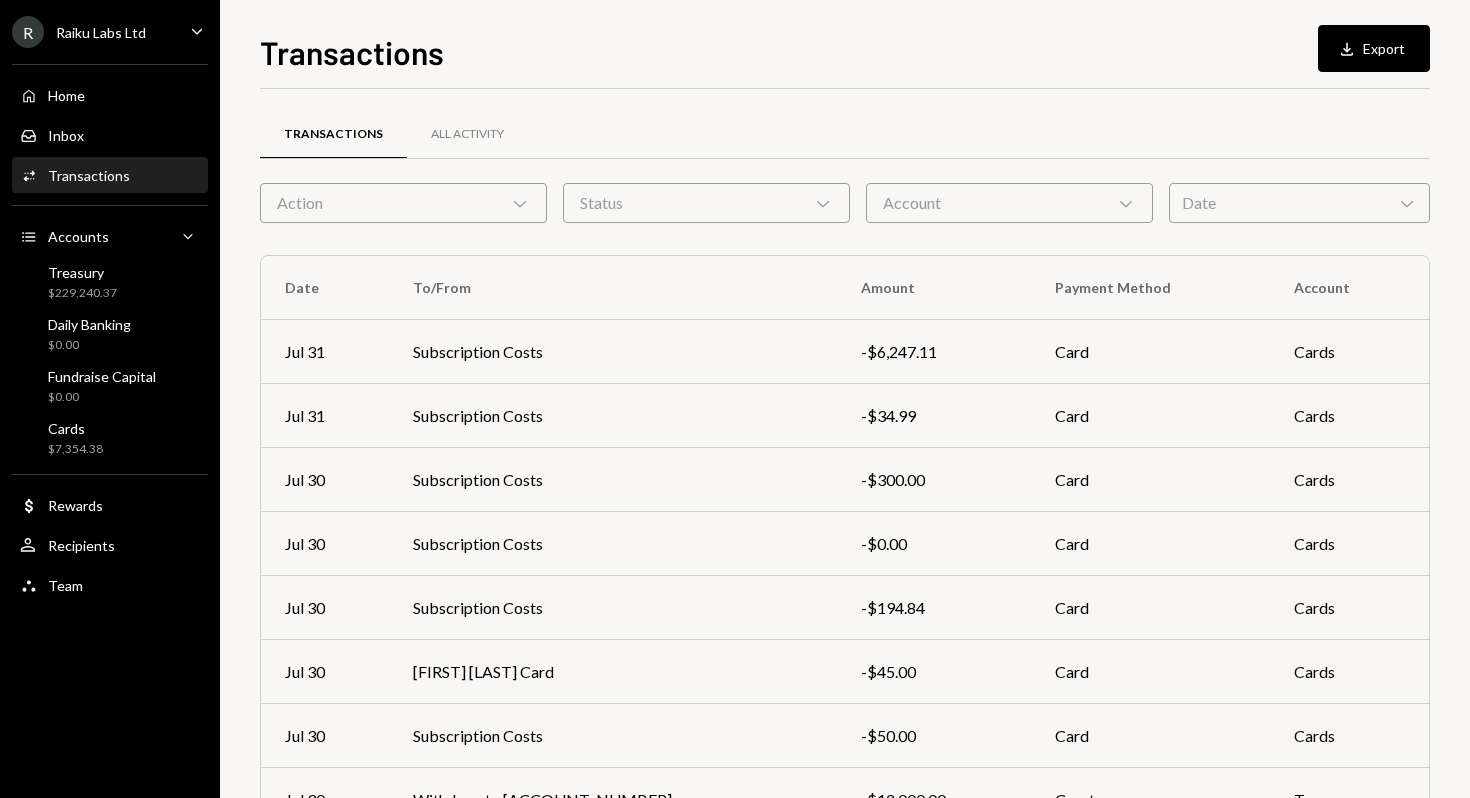 click on "Transactions Download Export" at bounding box center (845, 50) 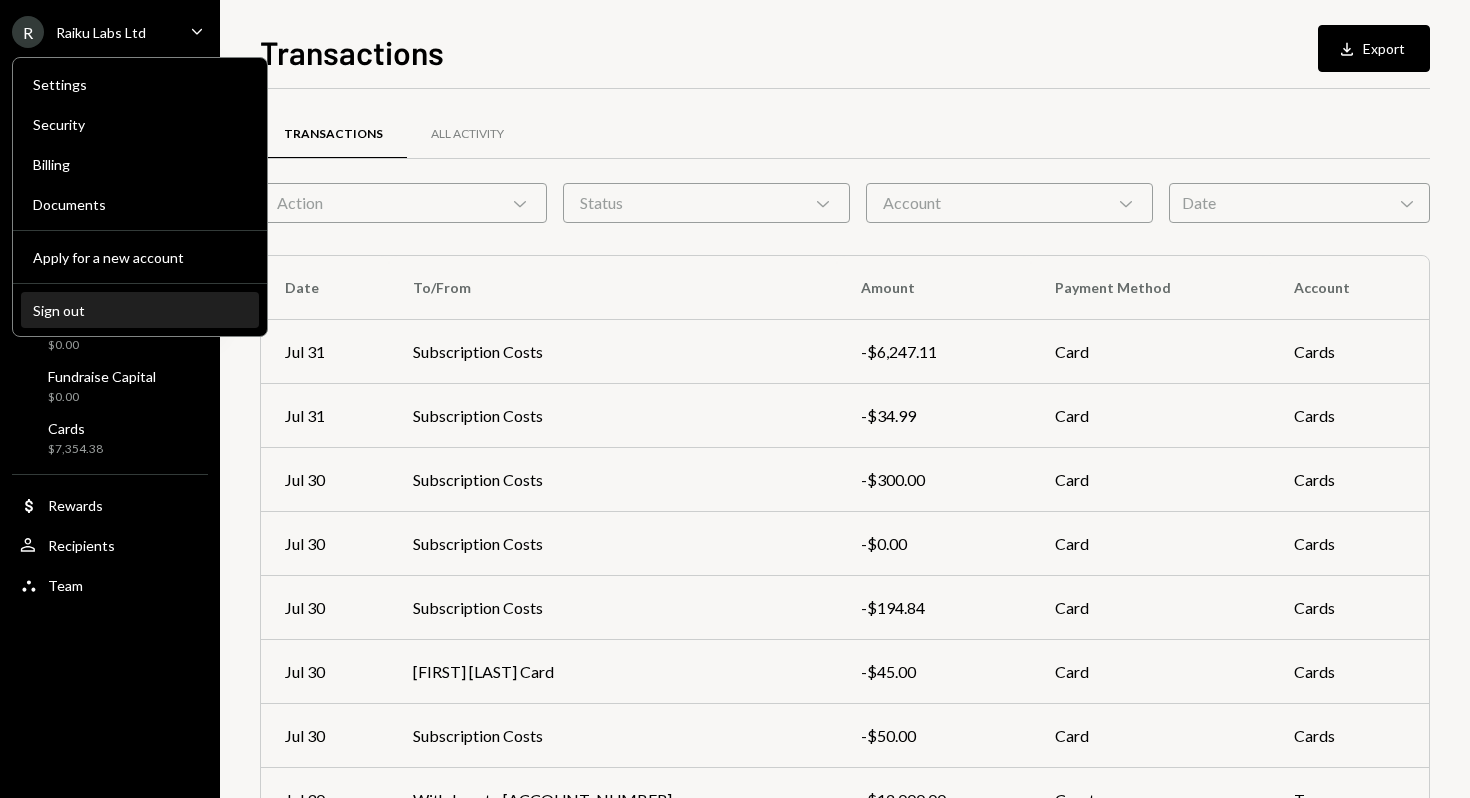 click on "Sign out" at bounding box center (140, 310) 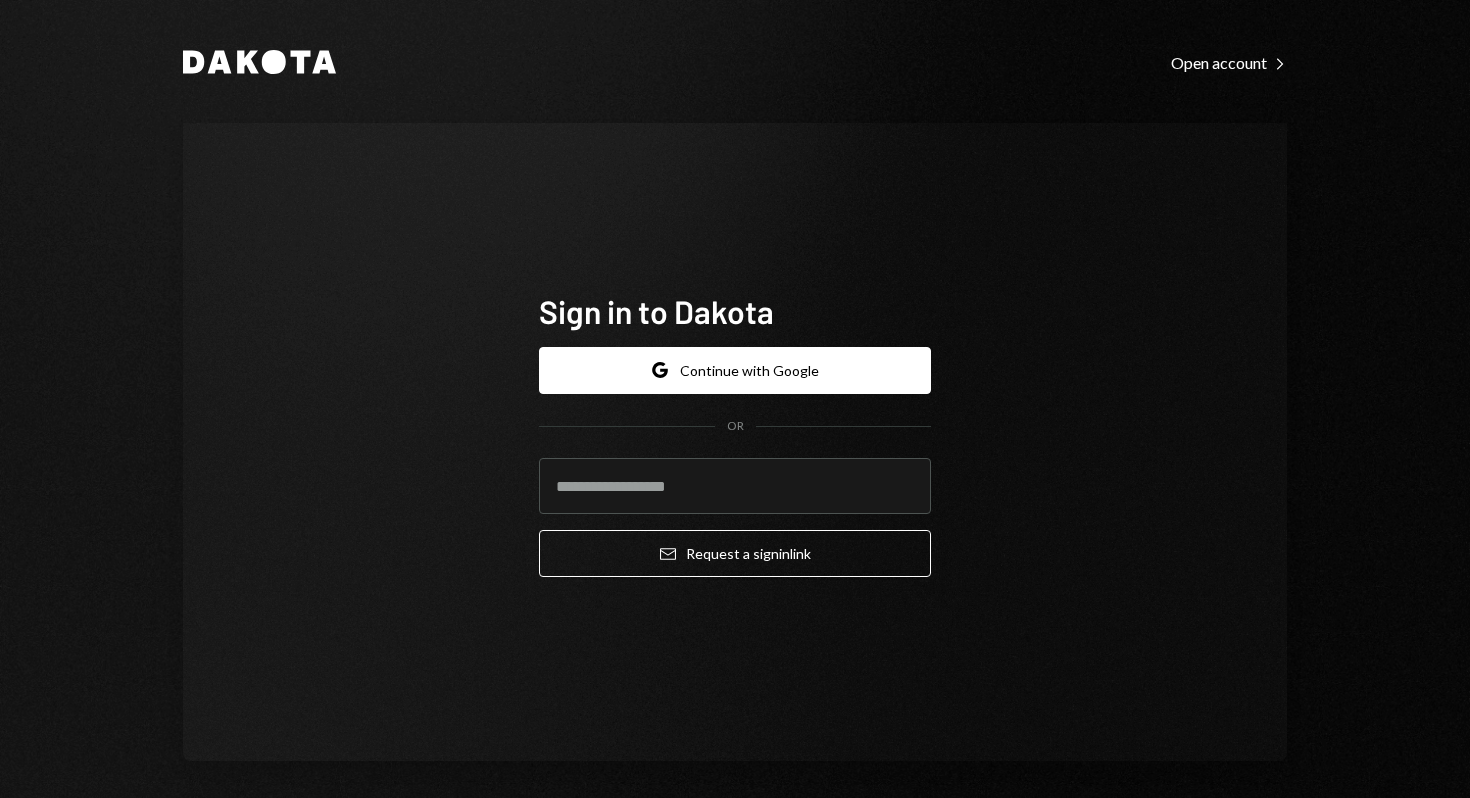 type on "**********" 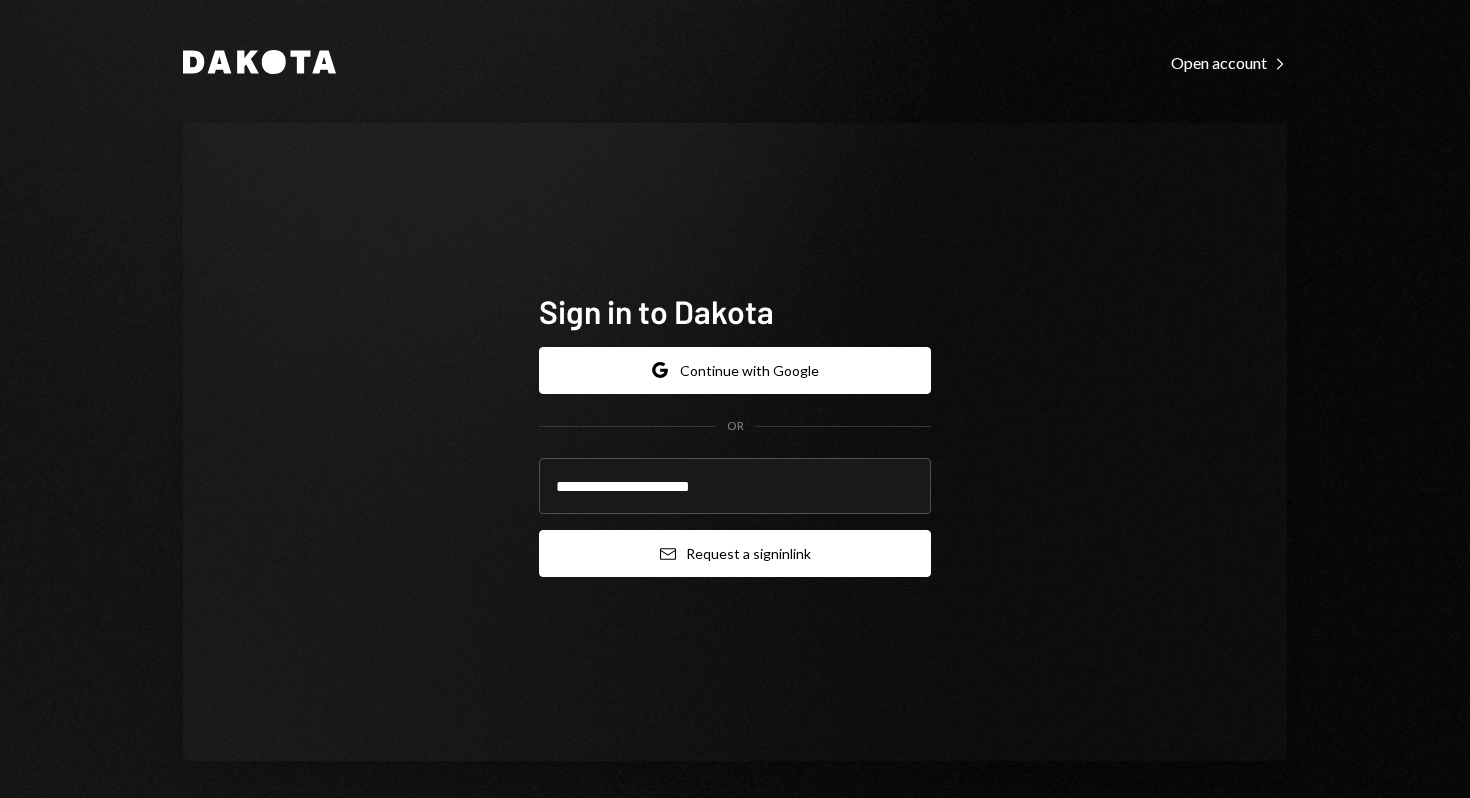 click on "Email Request a sign  in  link" at bounding box center (735, 553) 